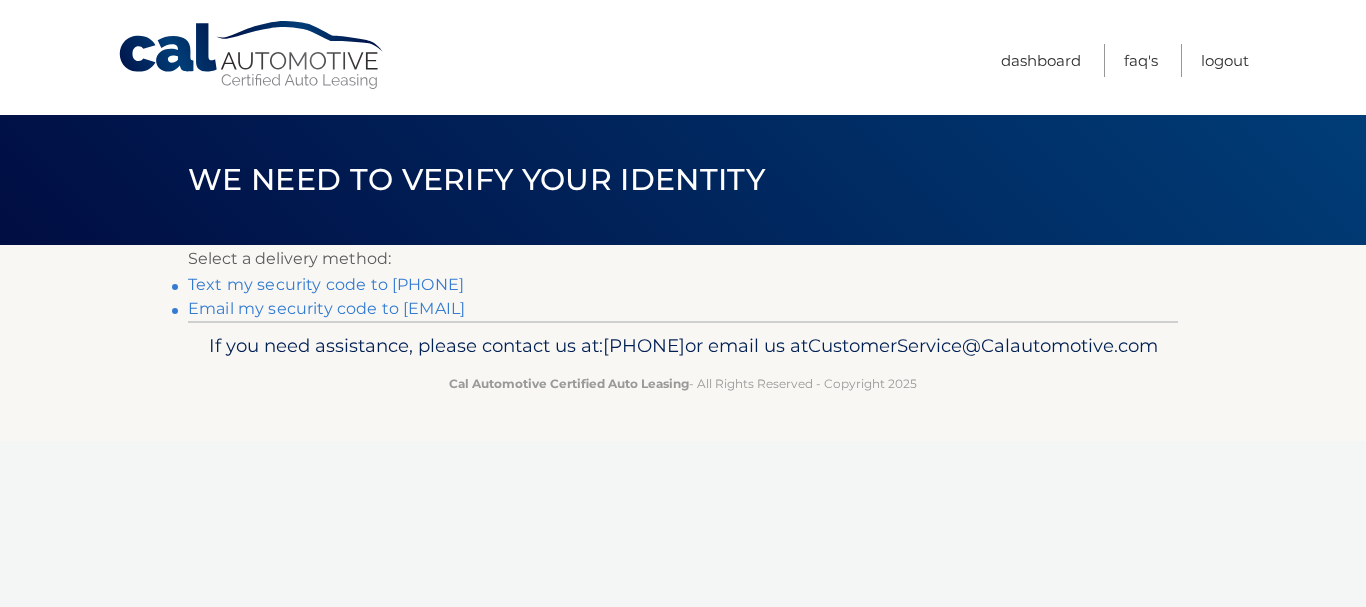 scroll, scrollTop: 0, scrollLeft: 0, axis: both 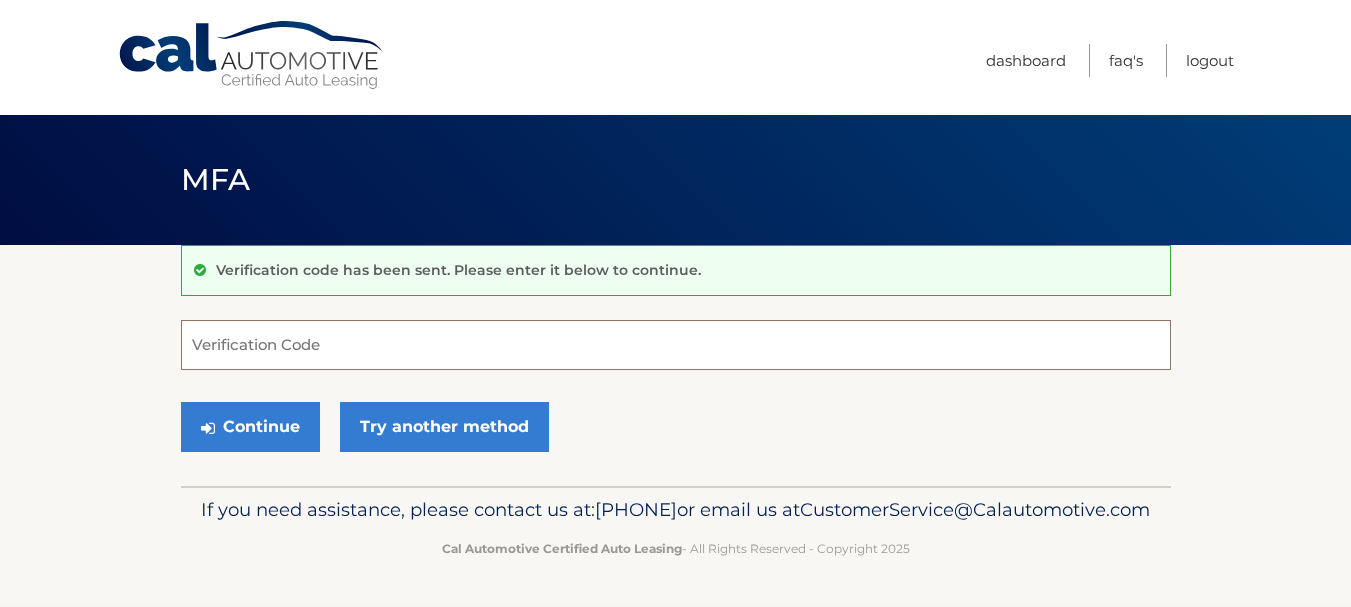 click on "Verification Code" at bounding box center (676, 345) 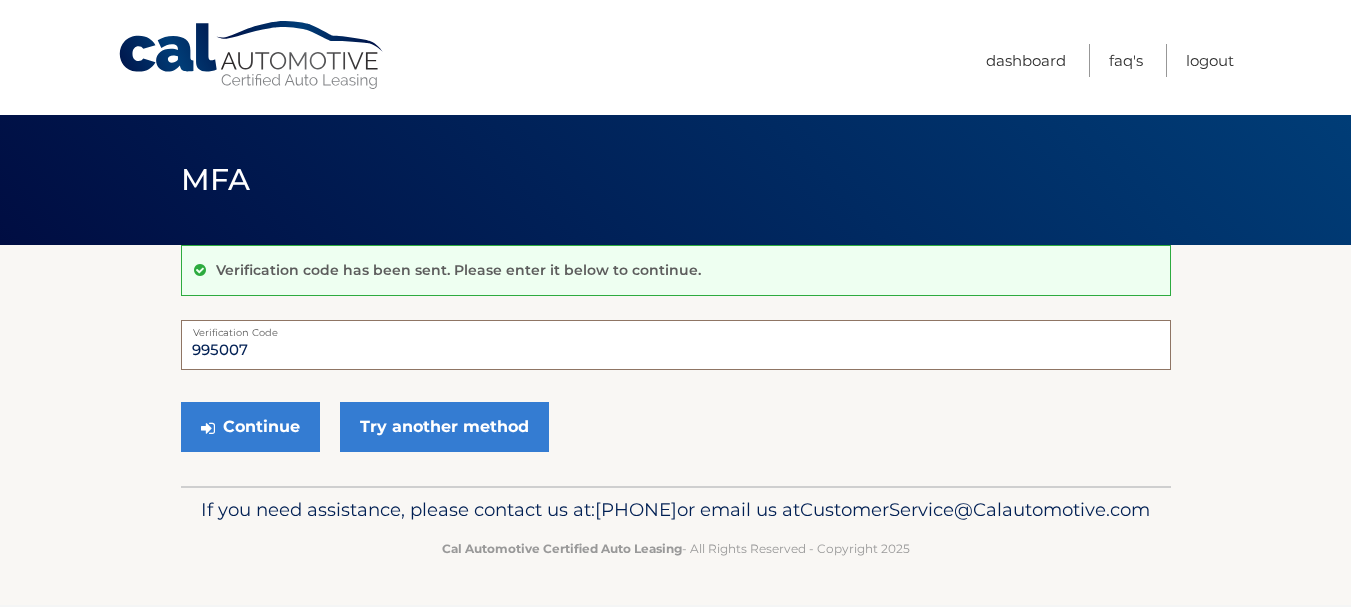 type on "995007" 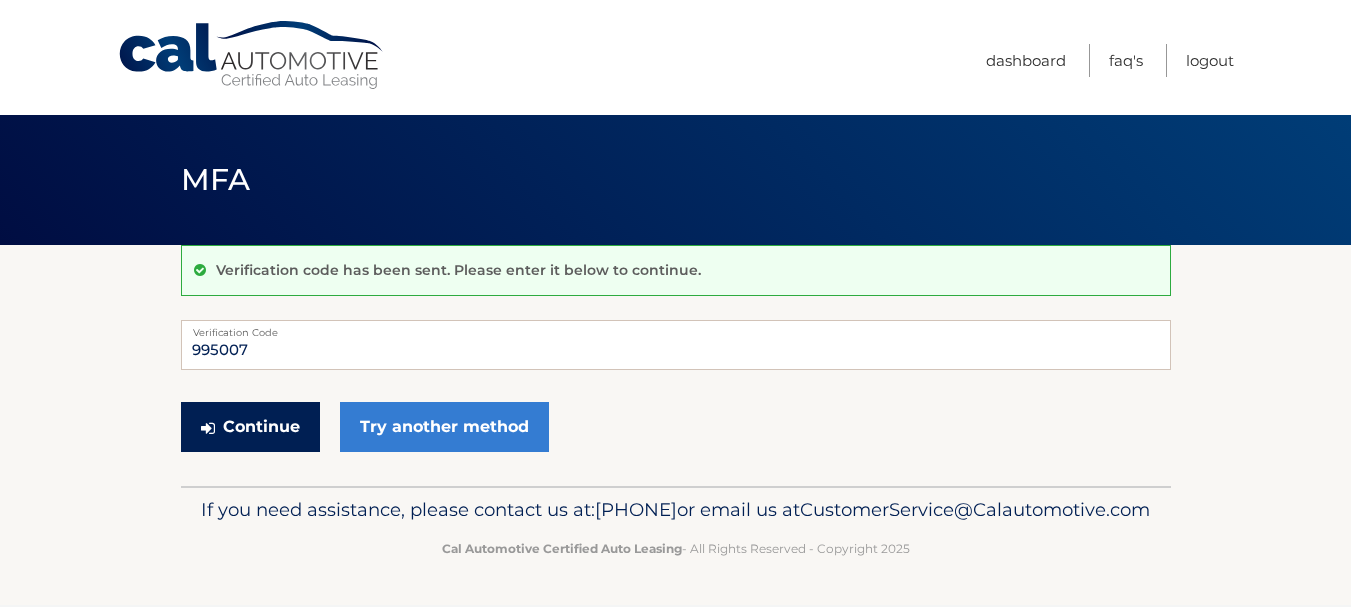 click on "Continue" at bounding box center (250, 427) 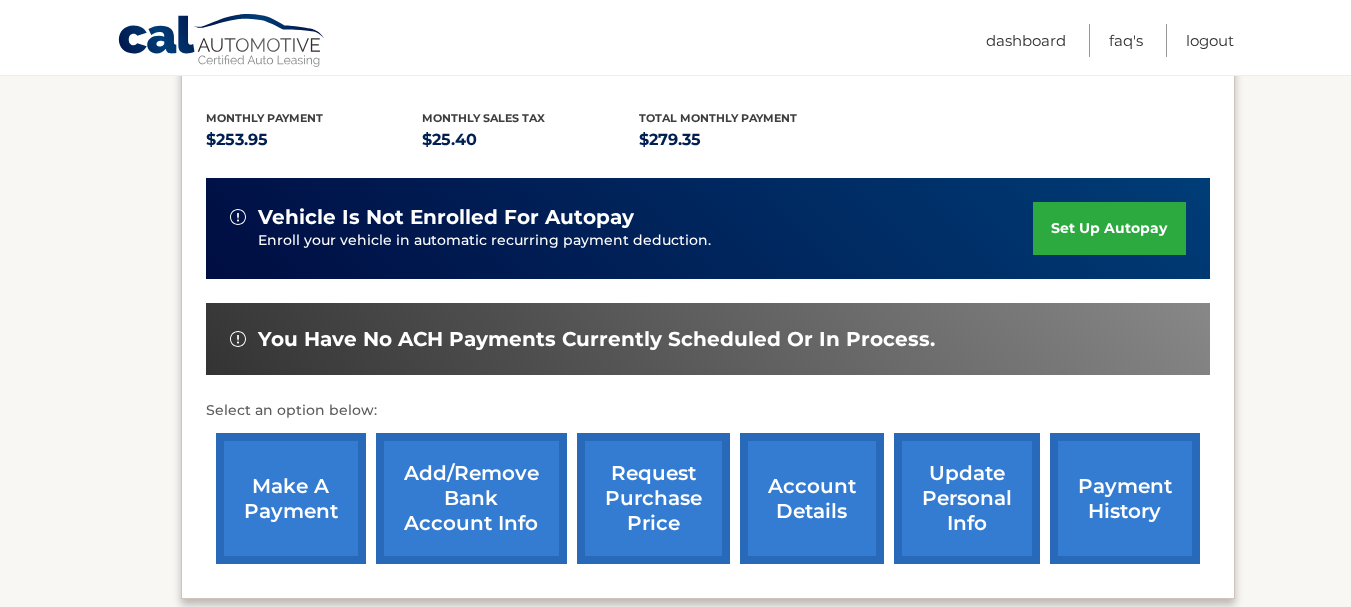 scroll, scrollTop: 403, scrollLeft: 0, axis: vertical 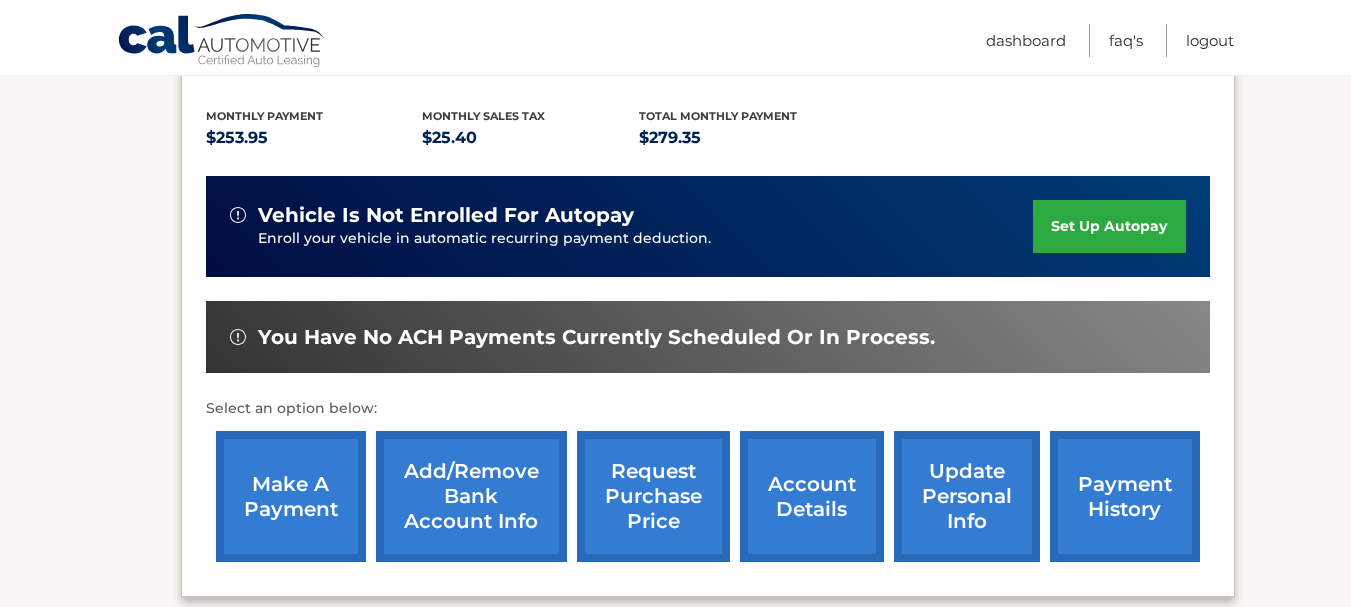 click on "make a payment" at bounding box center (291, 496) 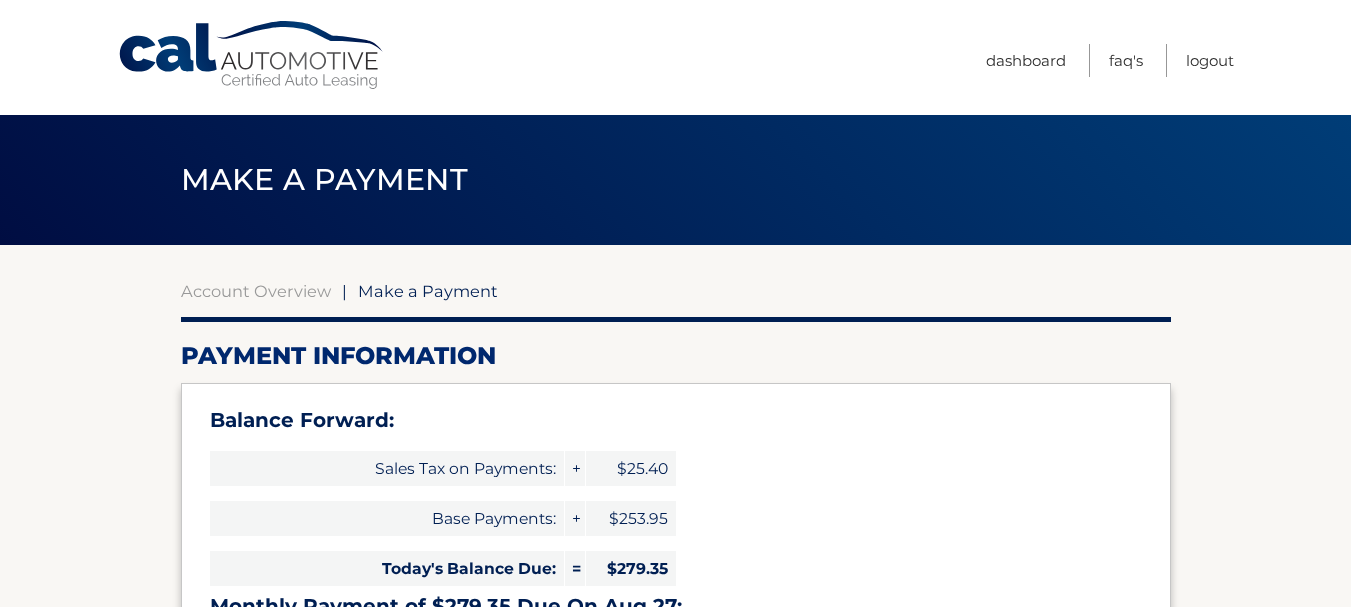 scroll, scrollTop: 0, scrollLeft: 0, axis: both 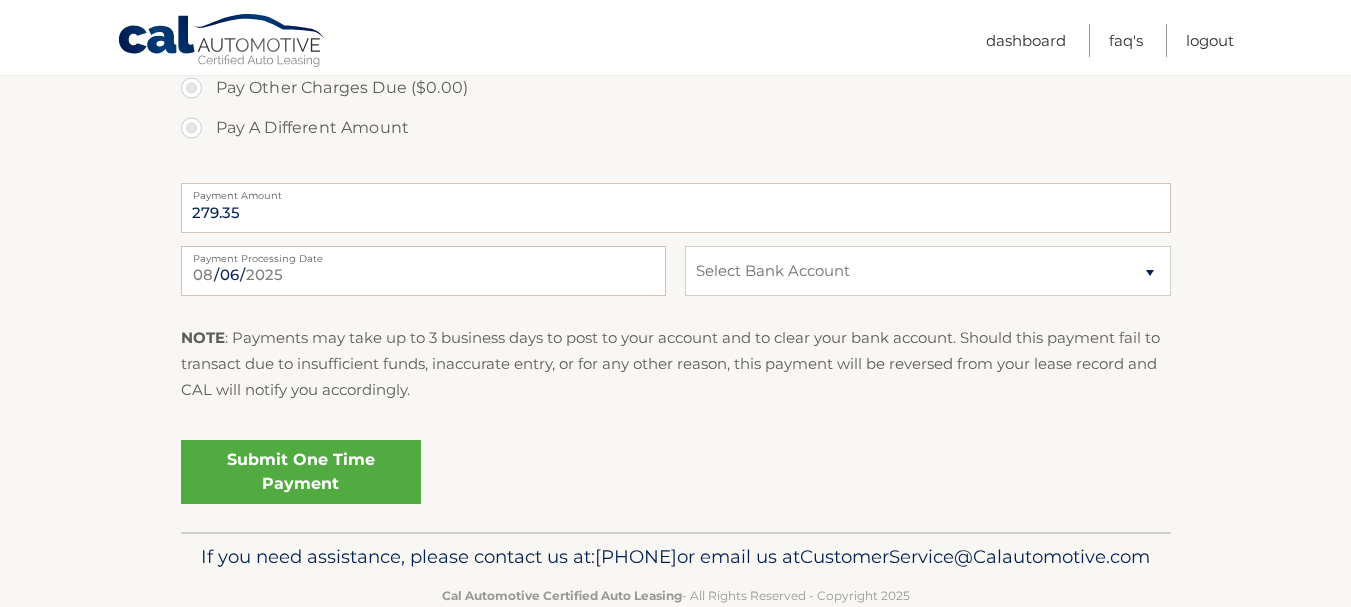 click on "Submit One Time Payment" at bounding box center (301, 472) 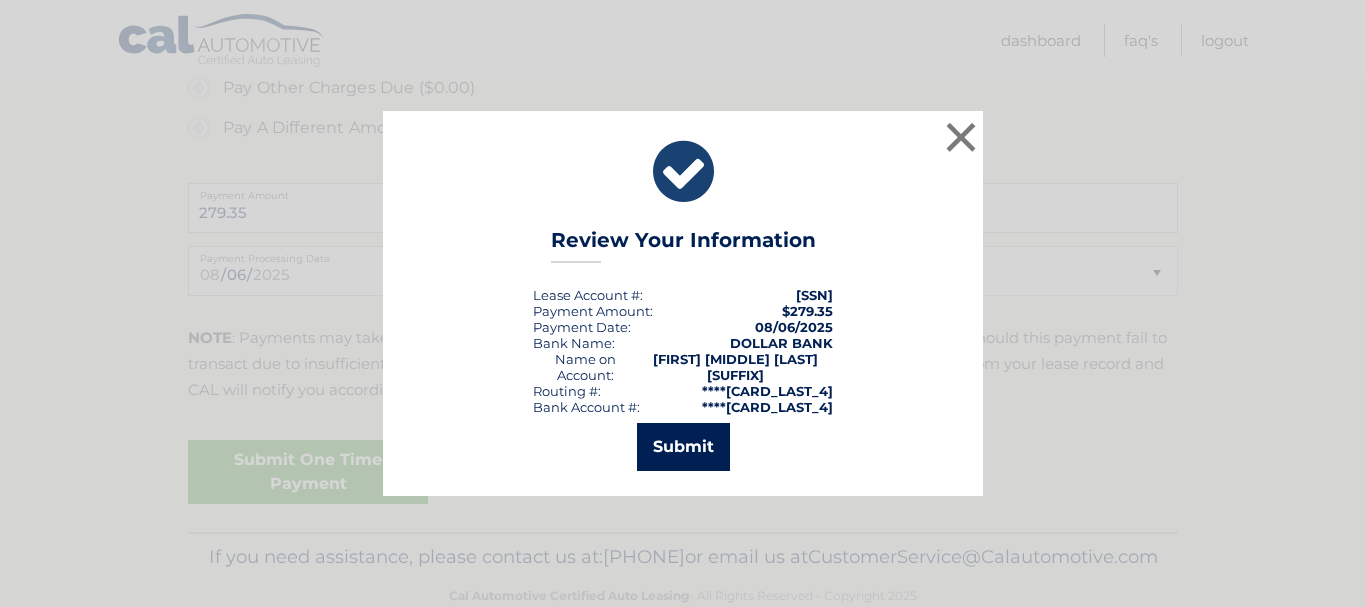 click on "Submit" at bounding box center (683, 447) 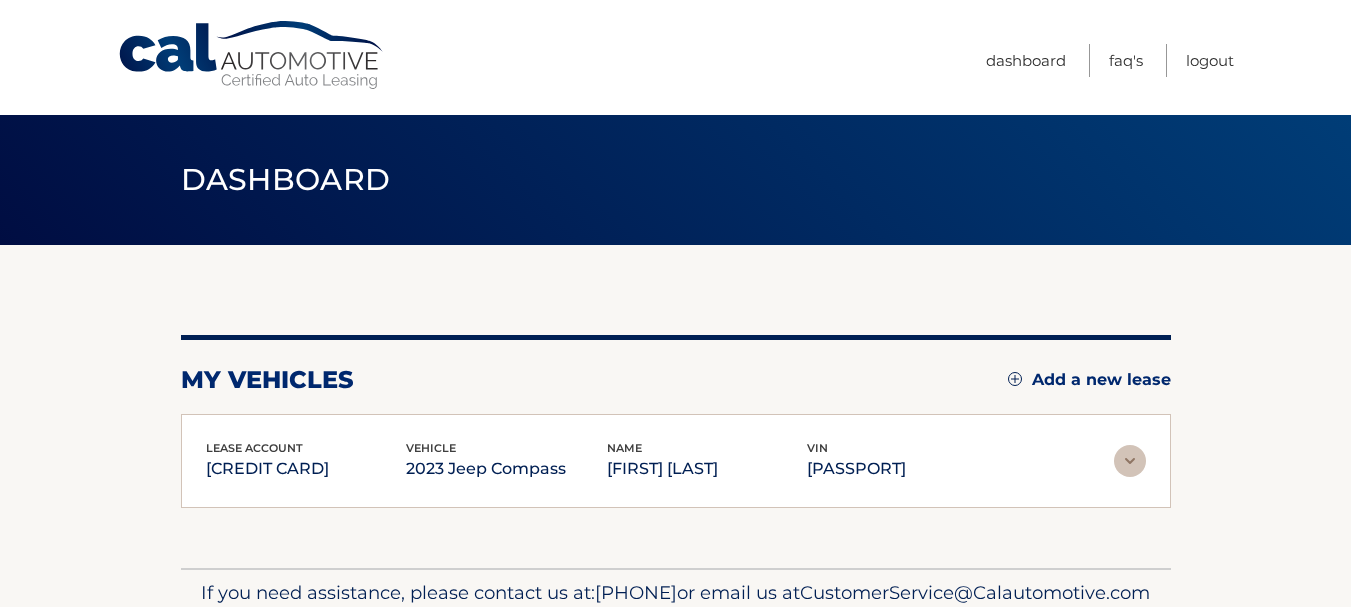 scroll, scrollTop: 0, scrollLeft: 0, axis: both 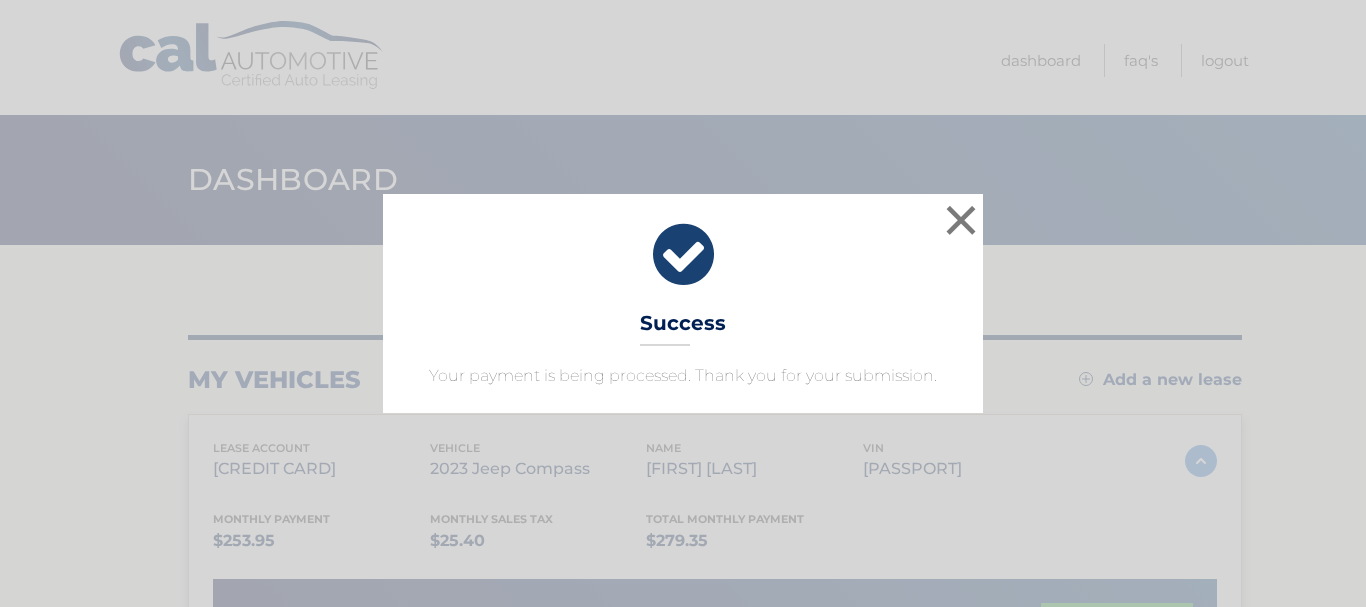 click on "×" at bounding box center [961, 220] 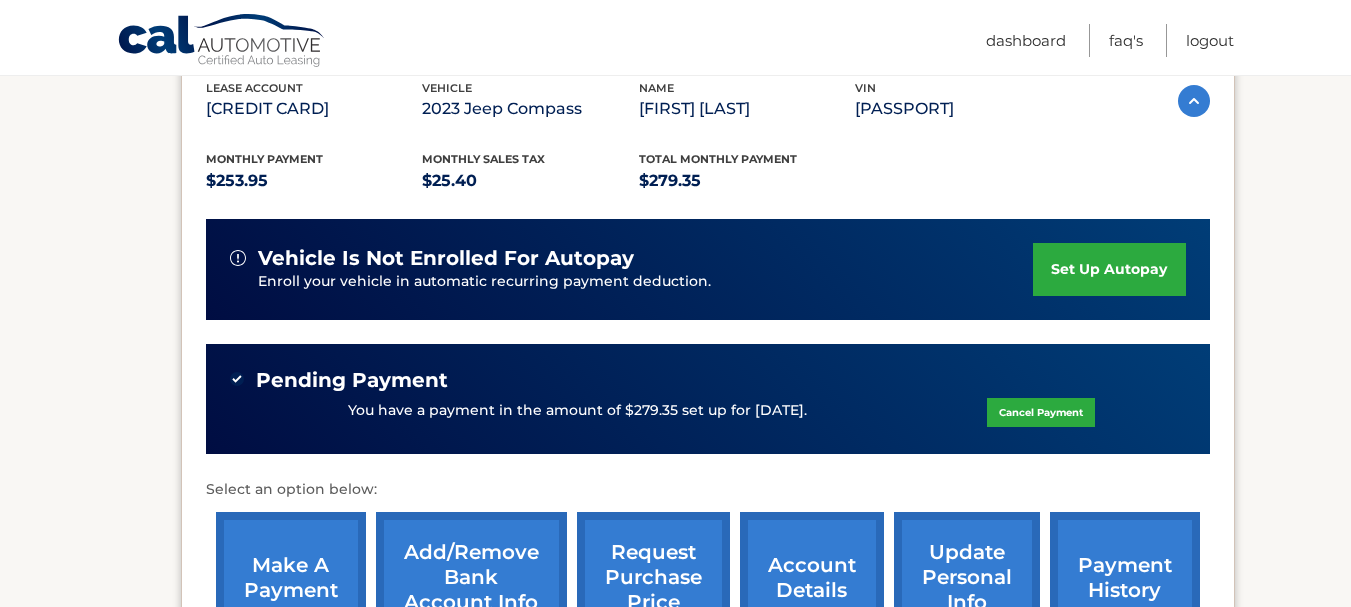 scroll, scrollTop: 0, scrollLeft: 0, axis: both 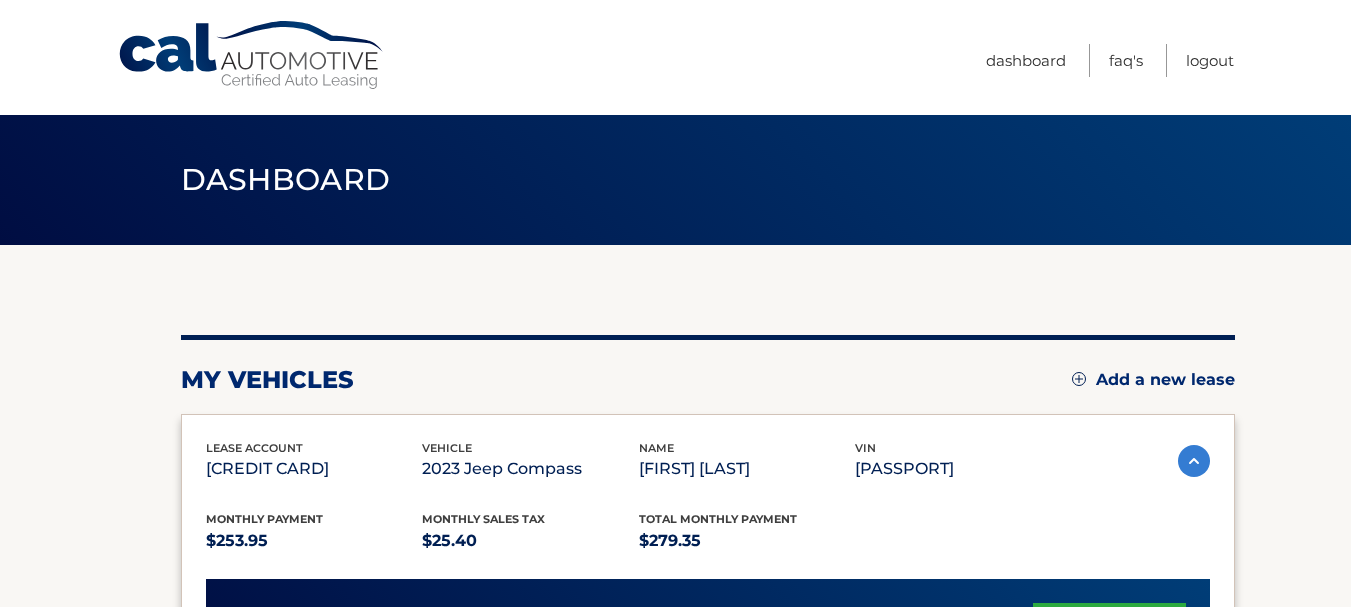click on "Dashboard" at bounding box center (1026, 60) 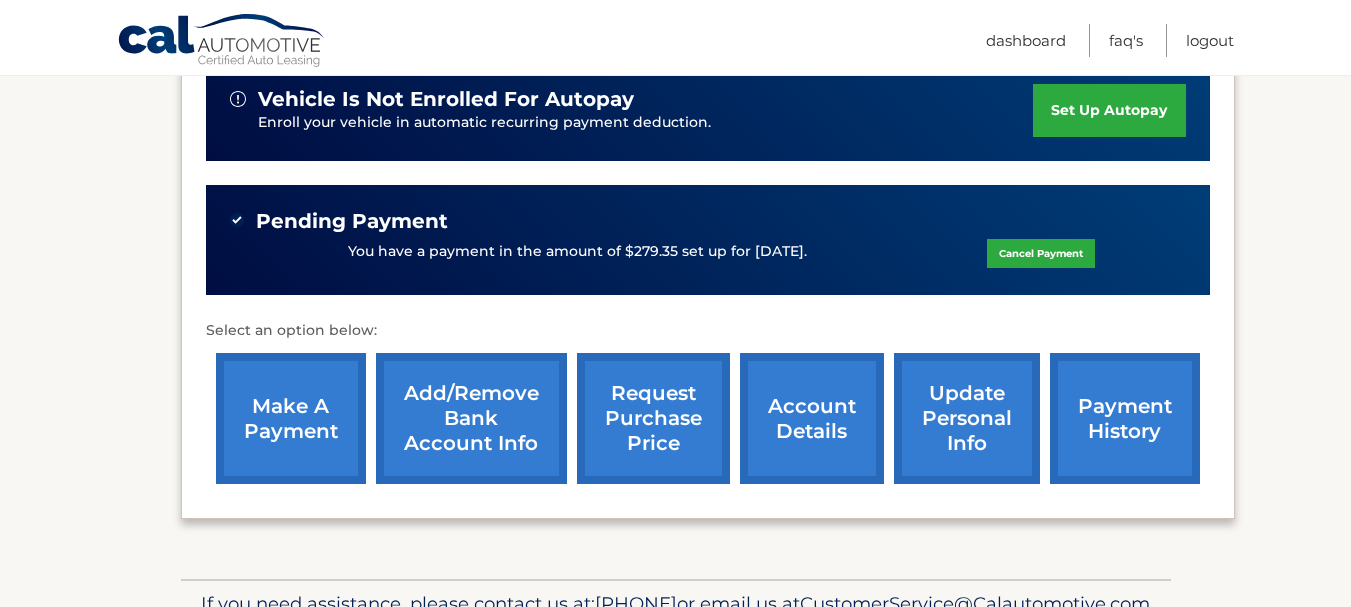 scroll, scrollTop: 526, scrollLeft: 0, axis: vertical 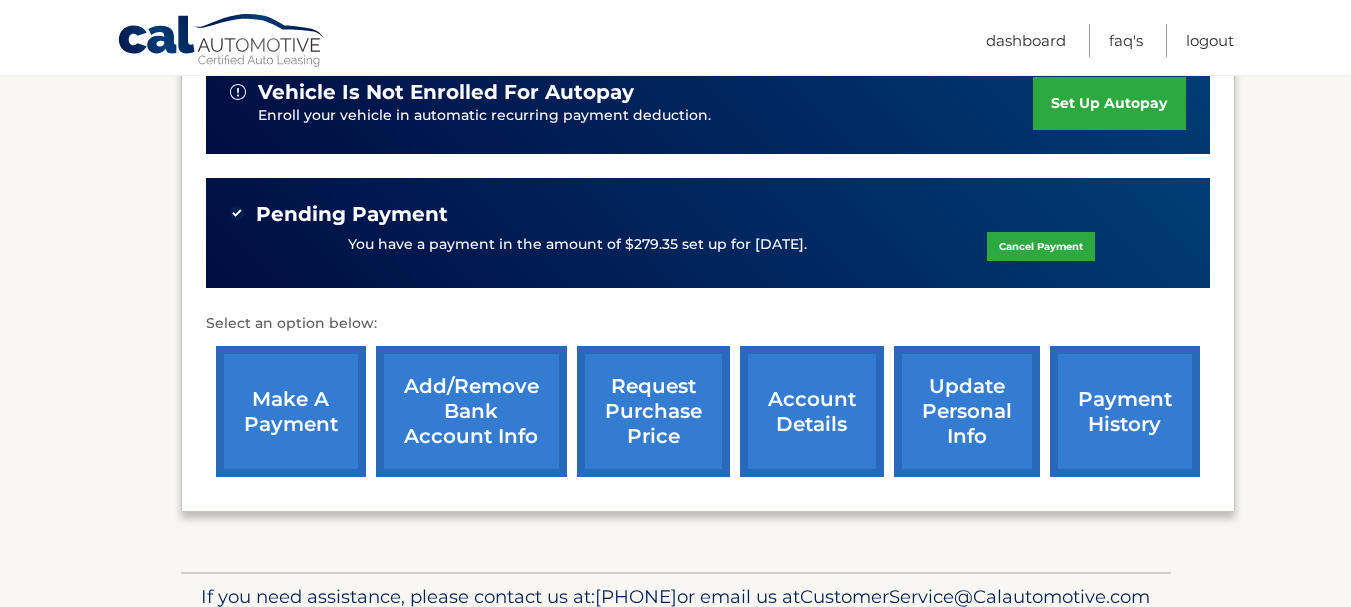 click on "account details" at bounding box center (812, 411) 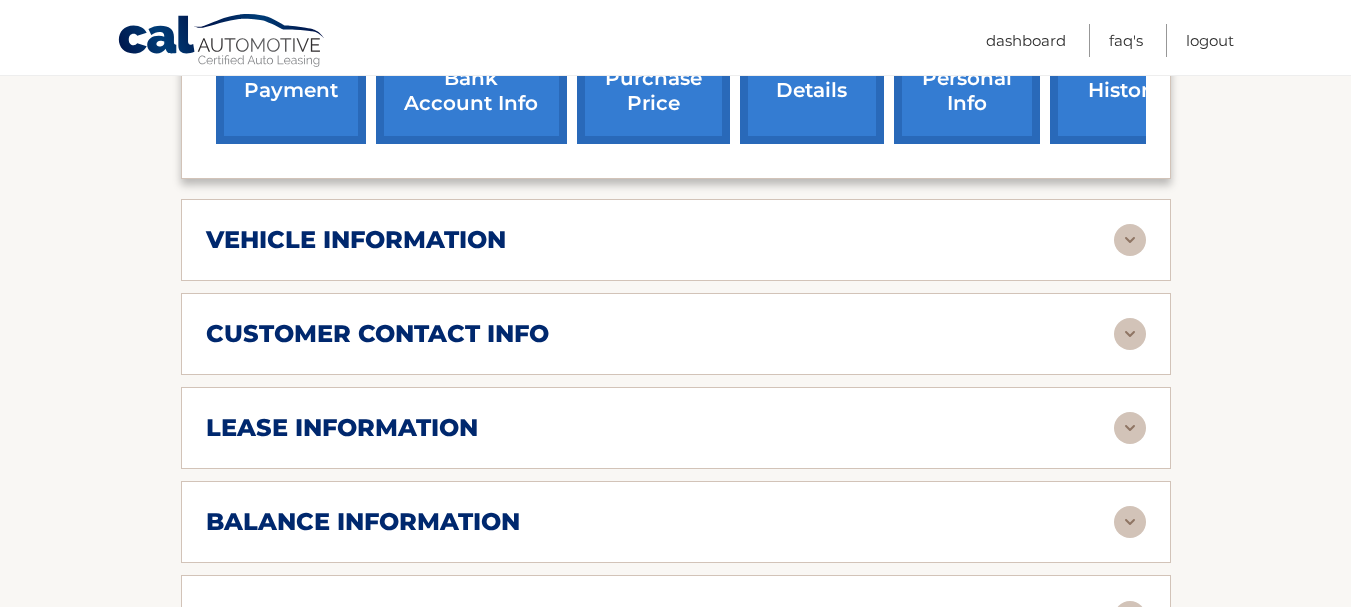 scroll, scrollTop: 887, scrollLeft: 0, axis: vertical 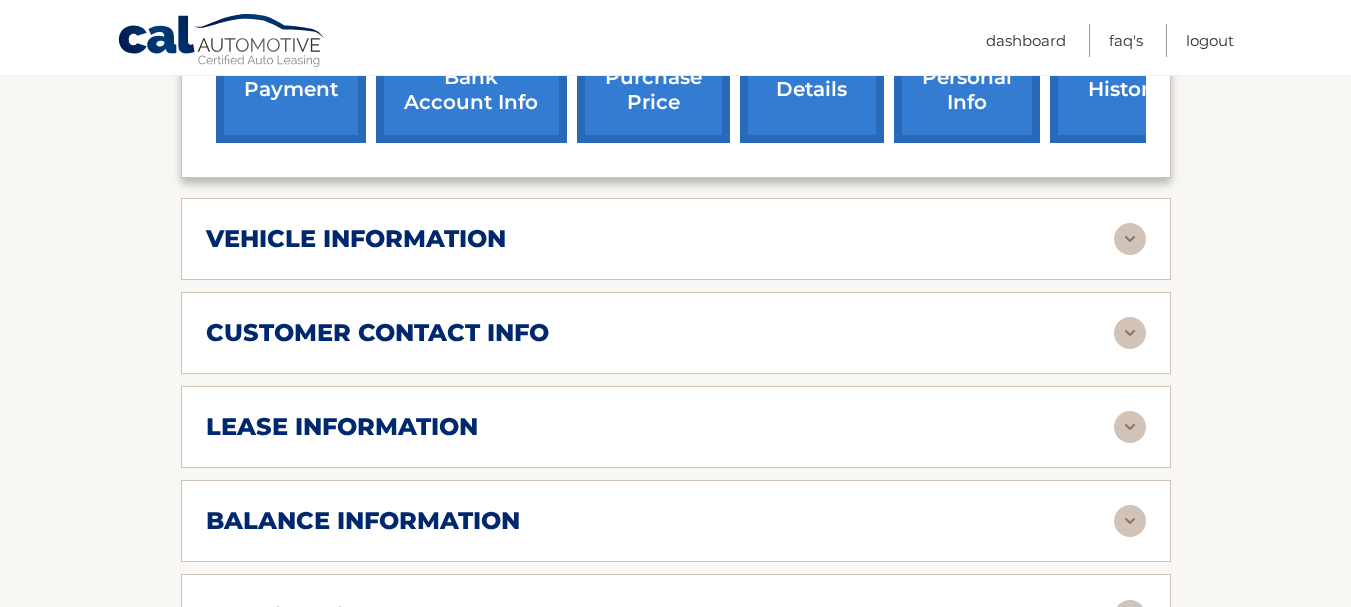 click at bounding box center [1130, 427] 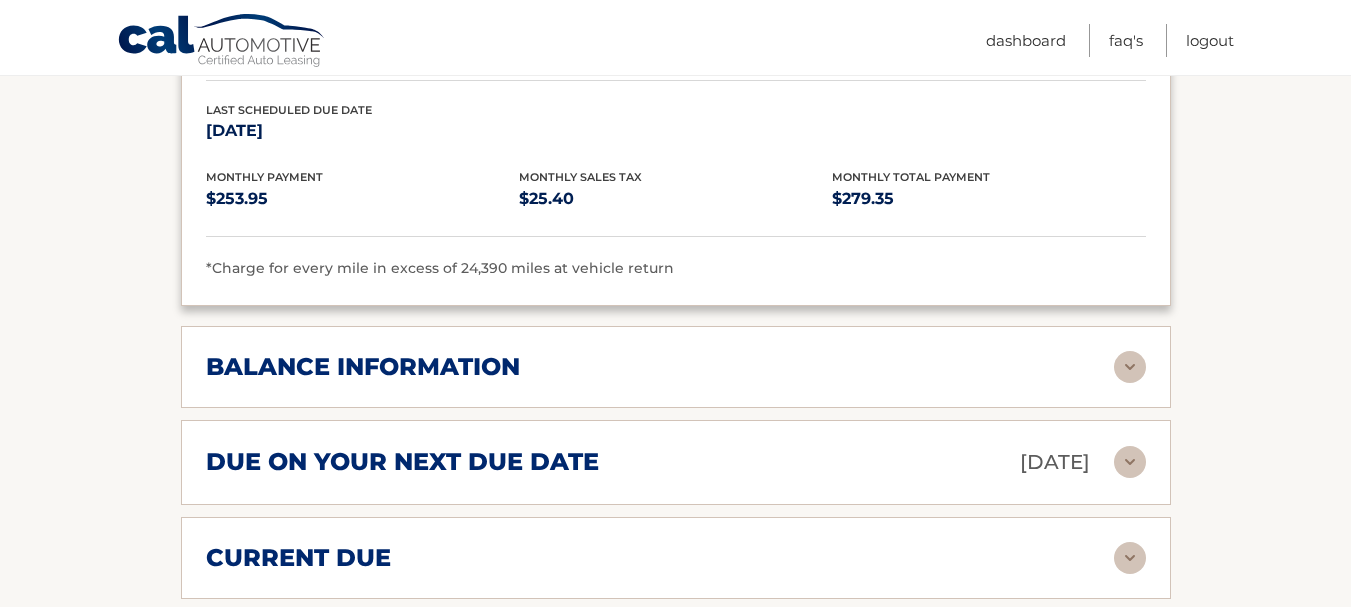 scroll, scrollTop: 1421, scrollLeft: 0, axis: vertical 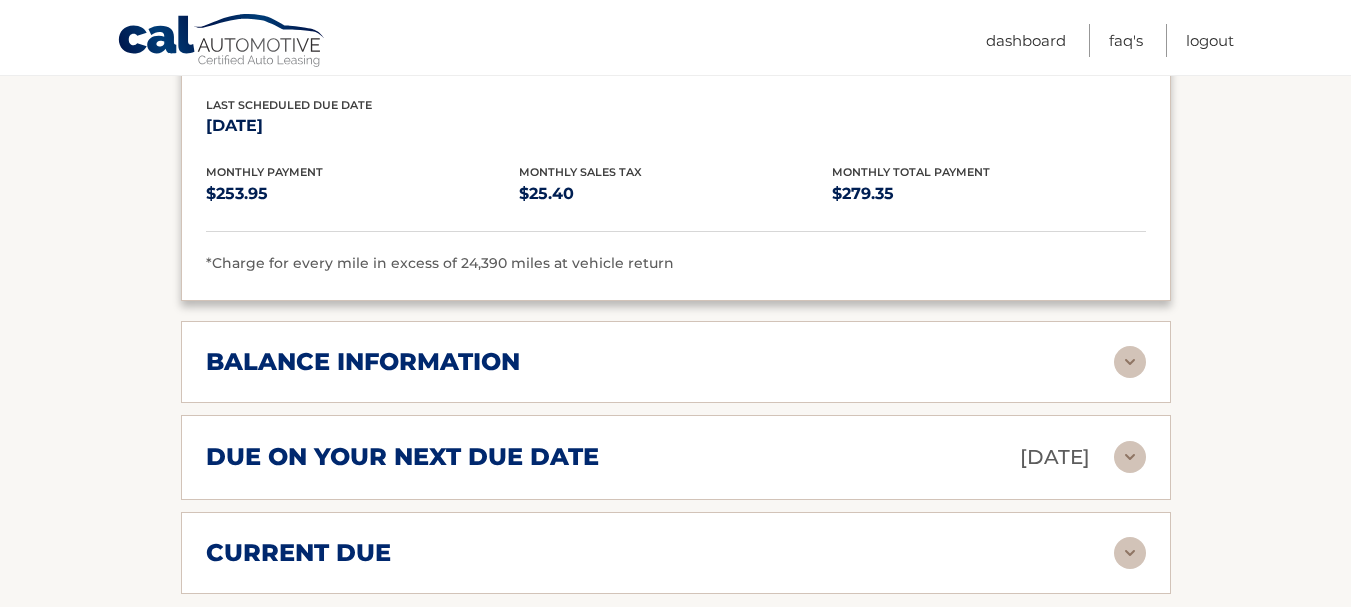 click at bounding box center (1130, 362) 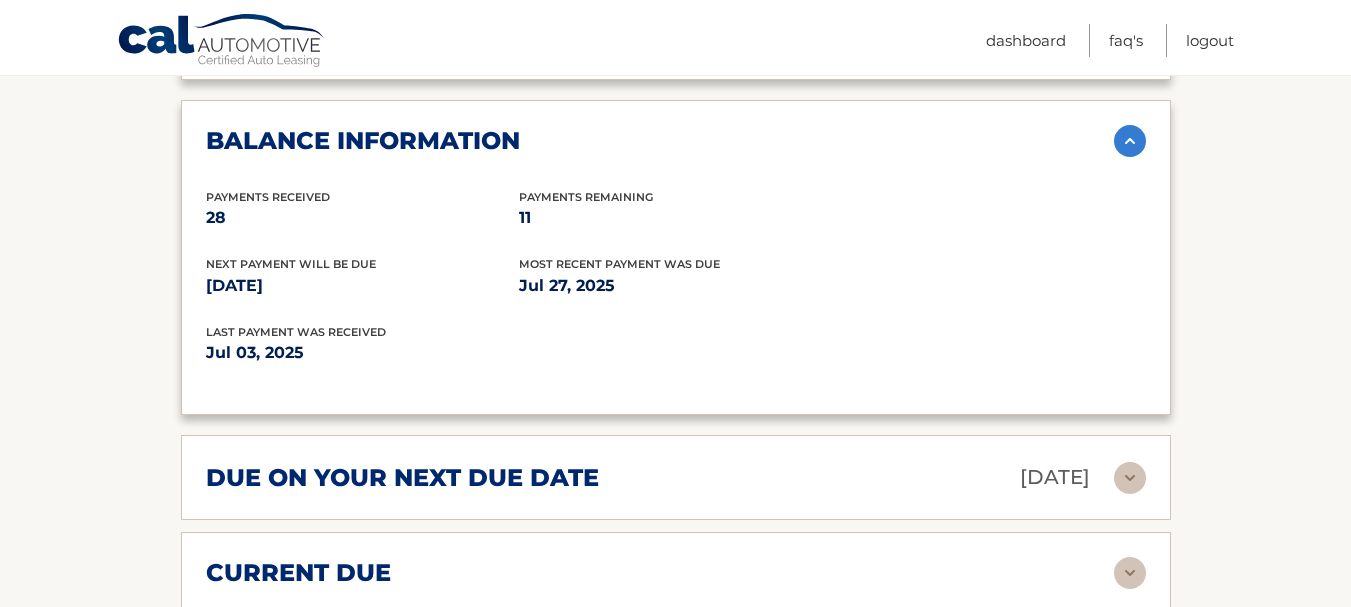 scroll, scrollTop: 1627, scrollLeft: 0, axis: vertical 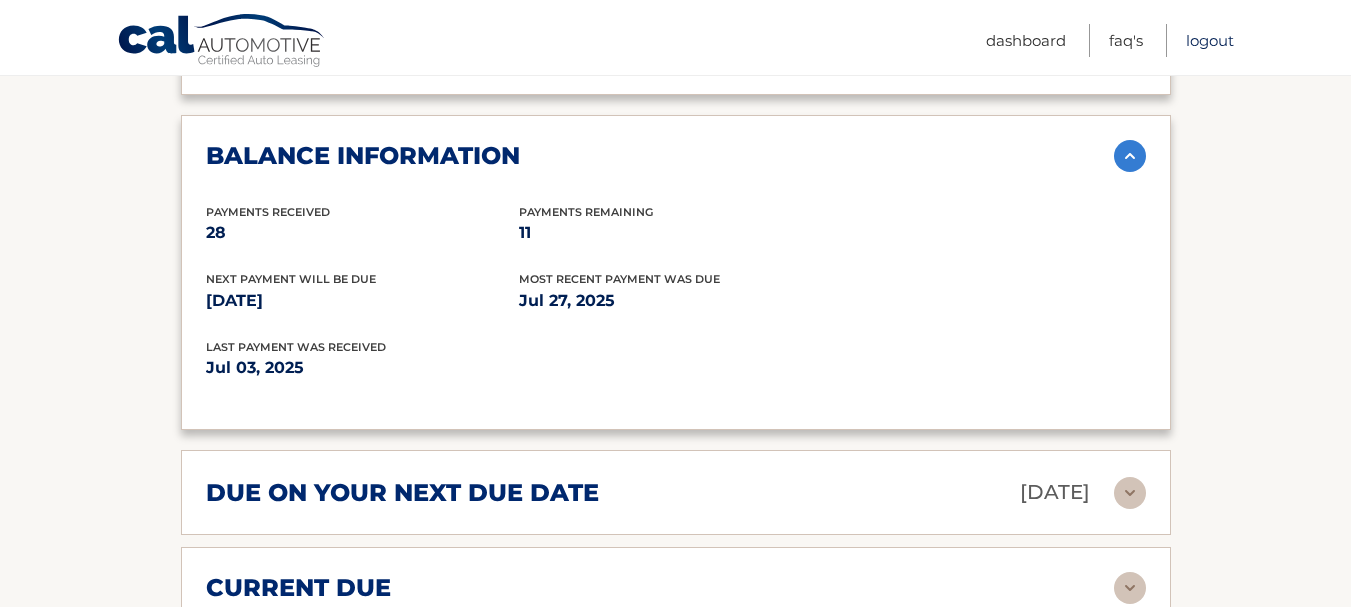 click on "Logout" at bounding box center [1210, 40] 